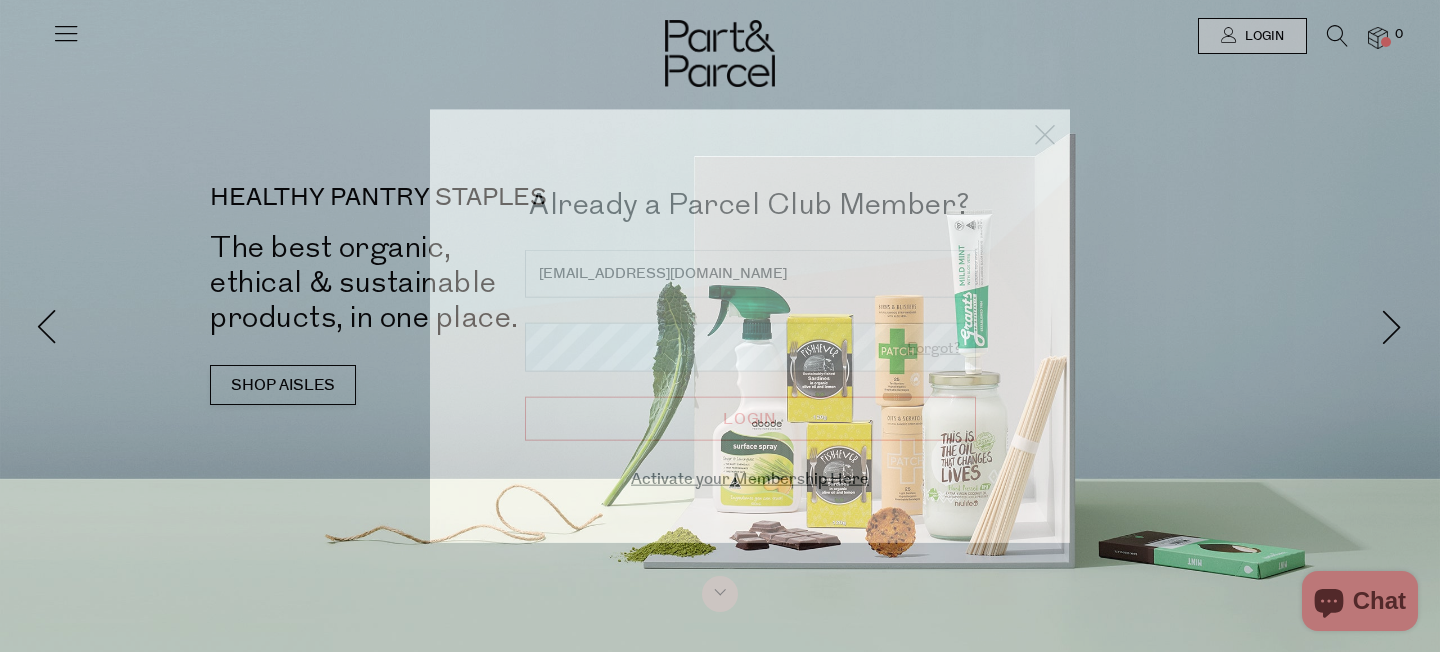 scroll, scrollTop: 0, scrollLeft: 0, axis: both 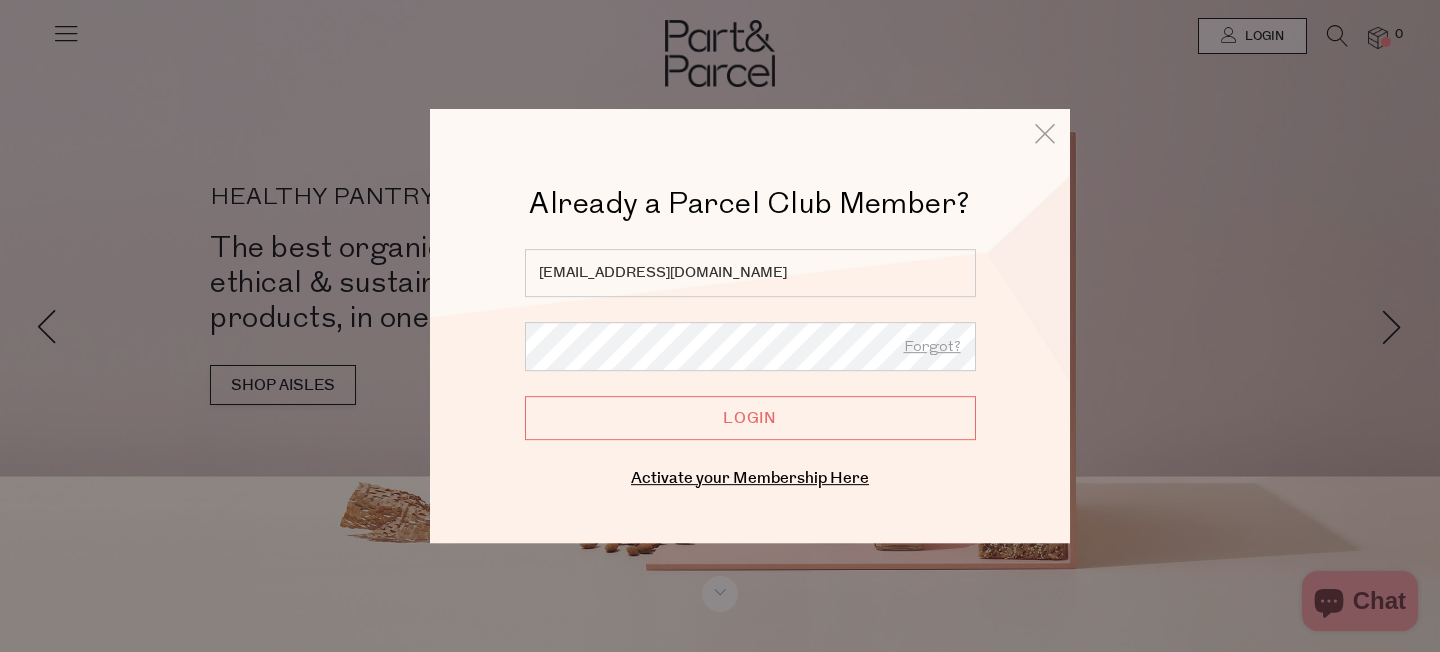 click on "Login" at bounding box center (750, 418) 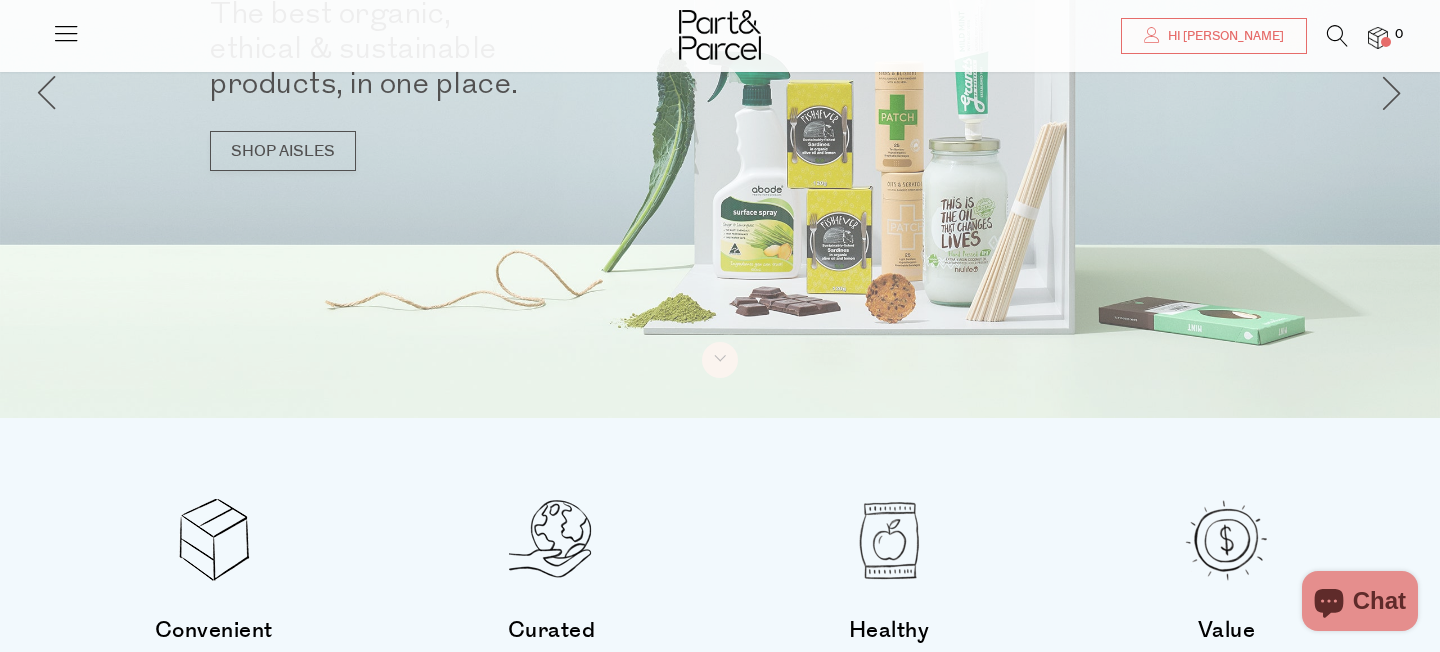 scroll, scrollTop: 0, scrollLeft: 0, axis: both 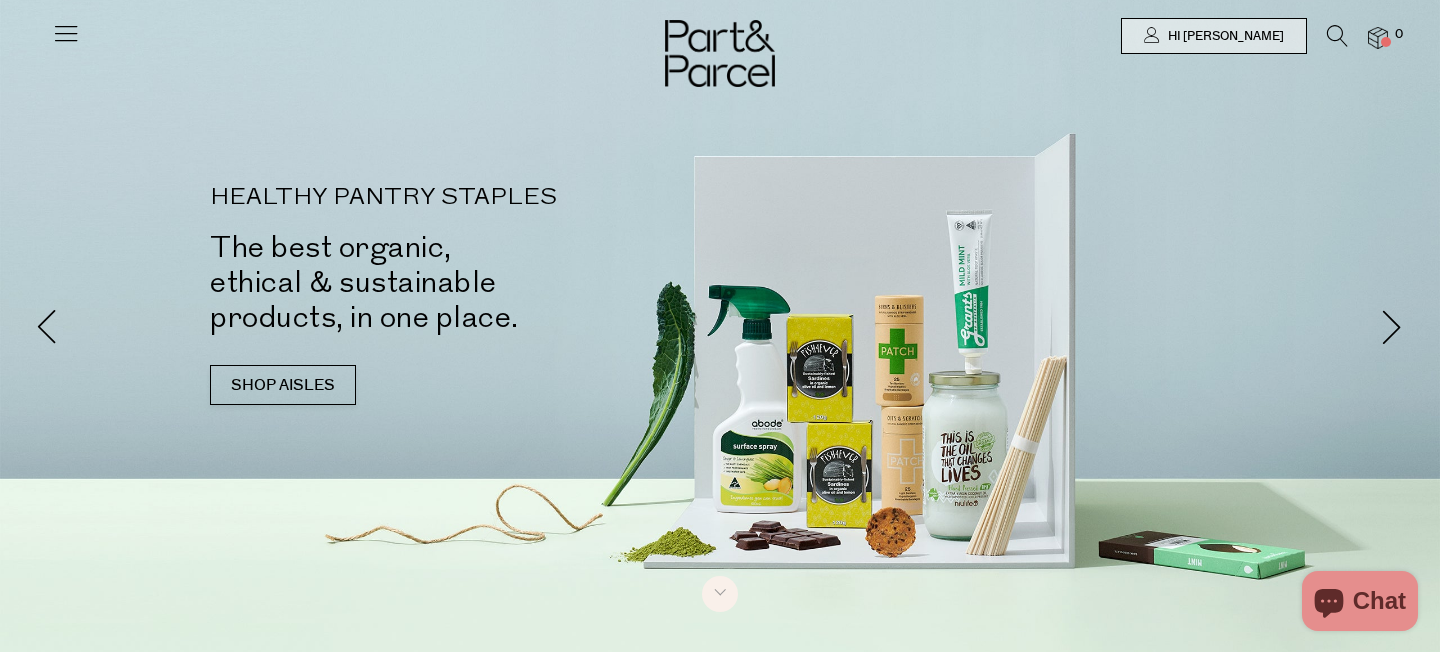 click at bounding box center [66, 33] 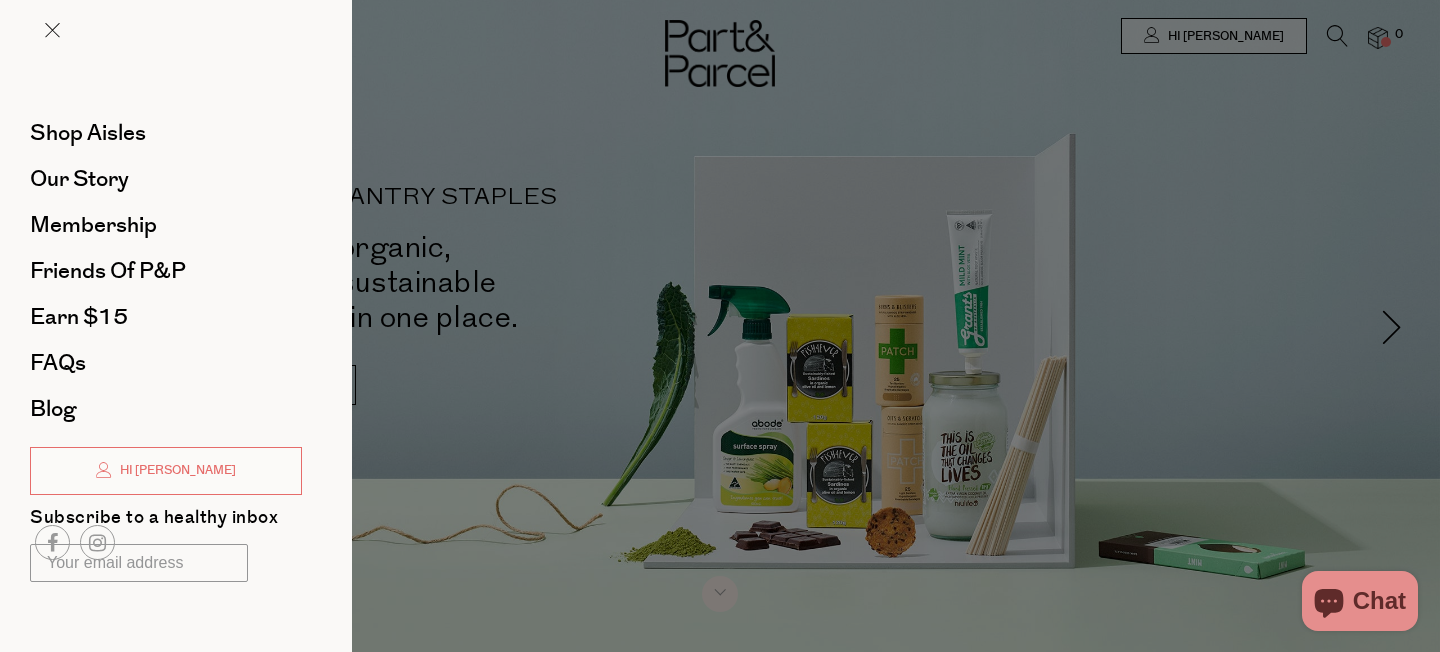 click at bounding box center (720, 326) 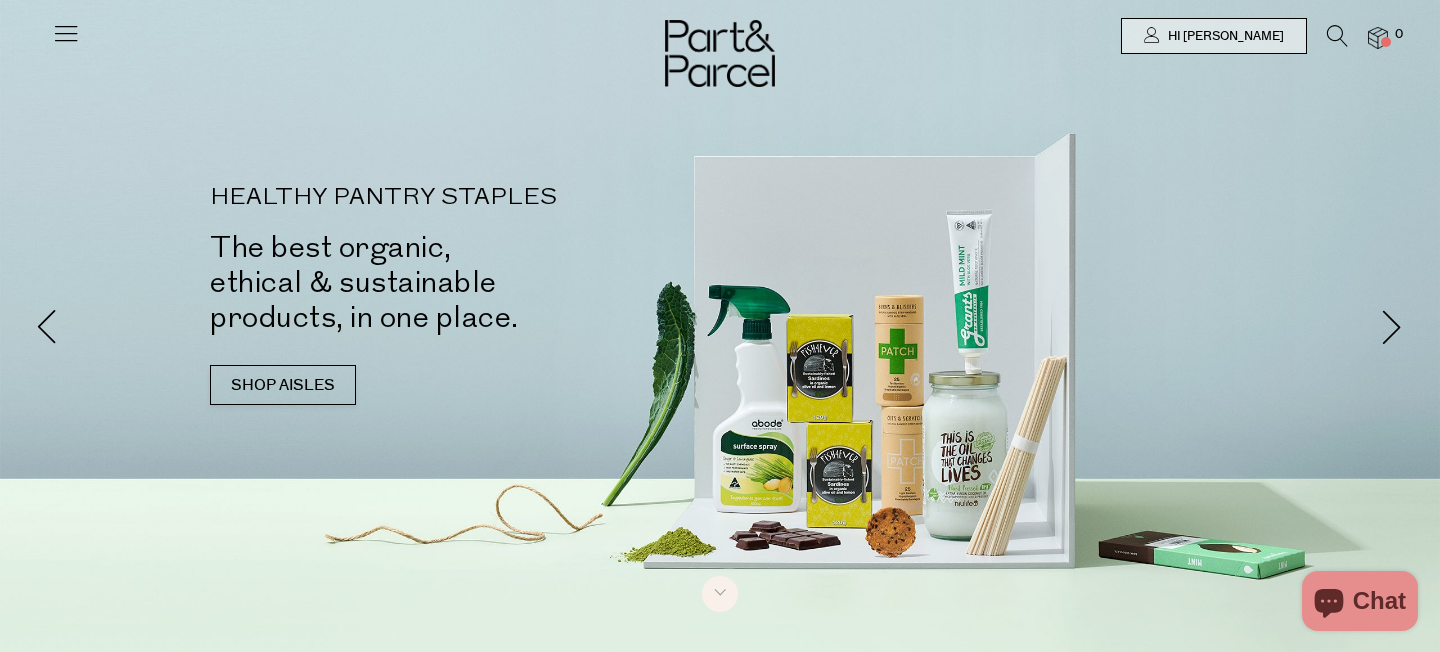 click at bounding box center [66, 33] 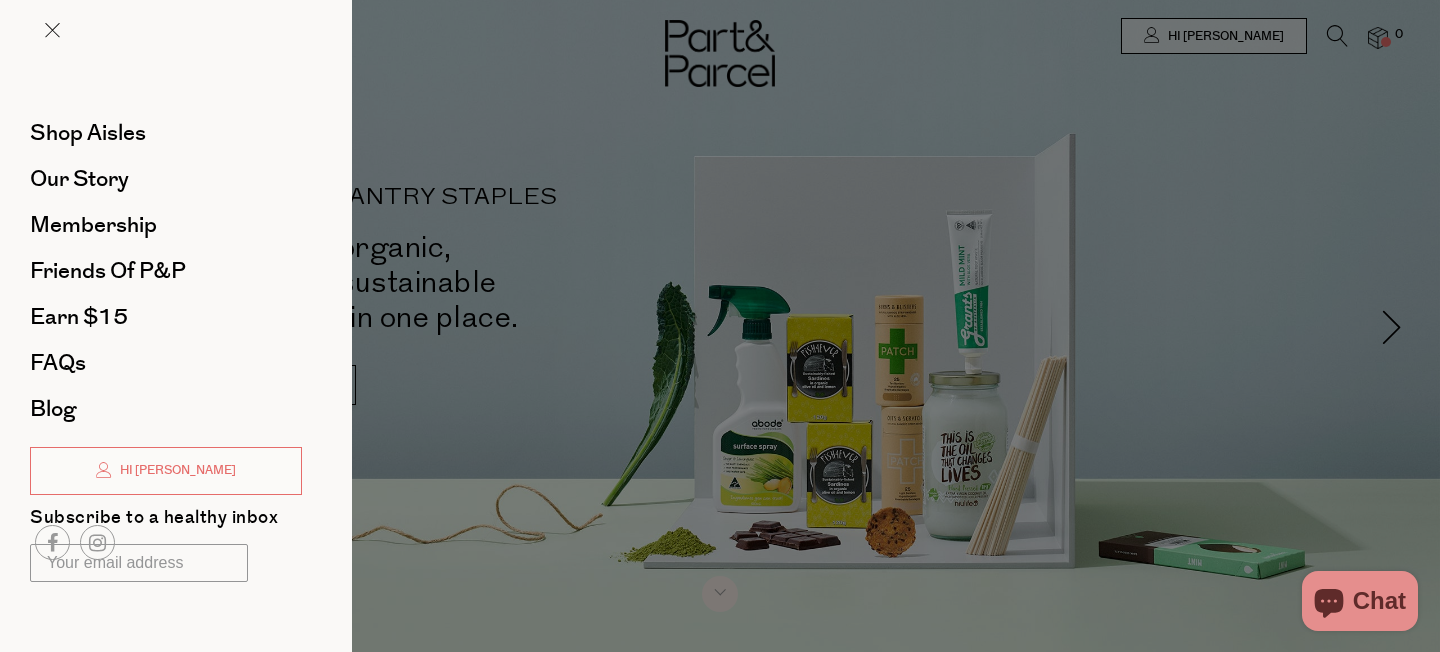 click on "Our Story" at bounding box center (166, 179) 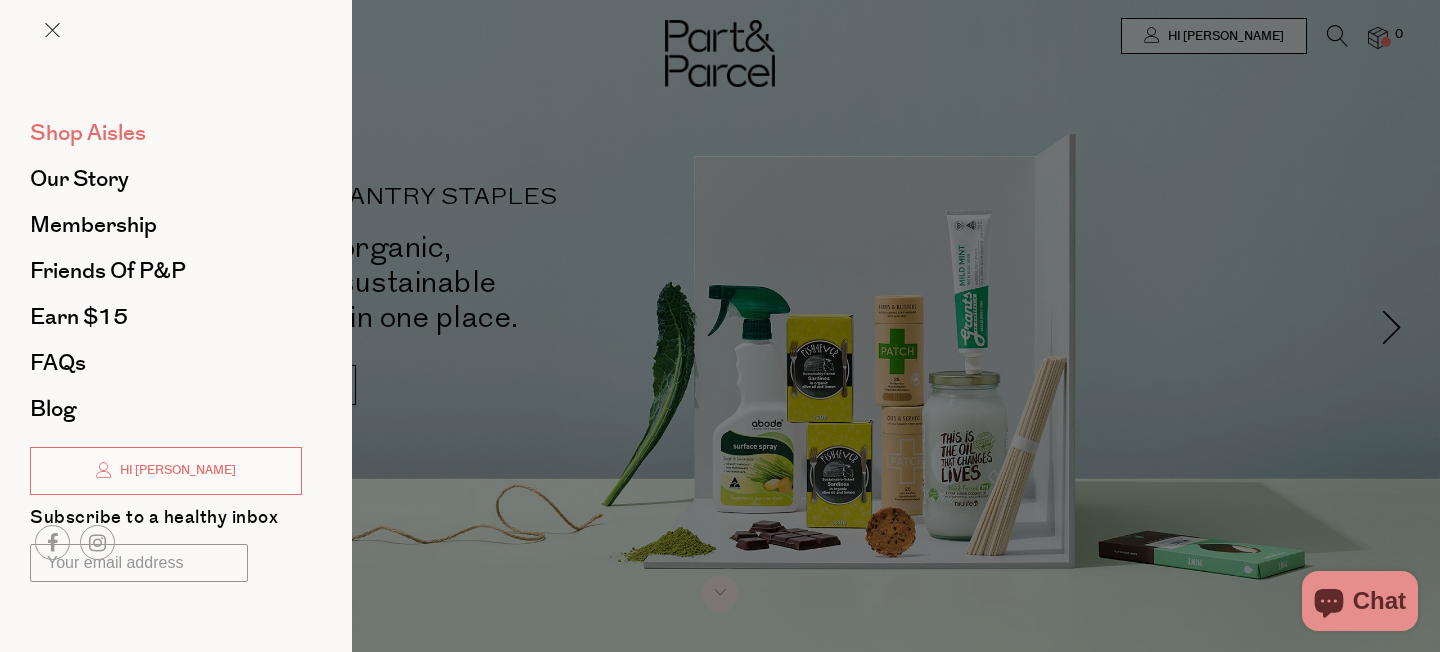 click on "Shop Aisles" at bounding box center [88, 133] 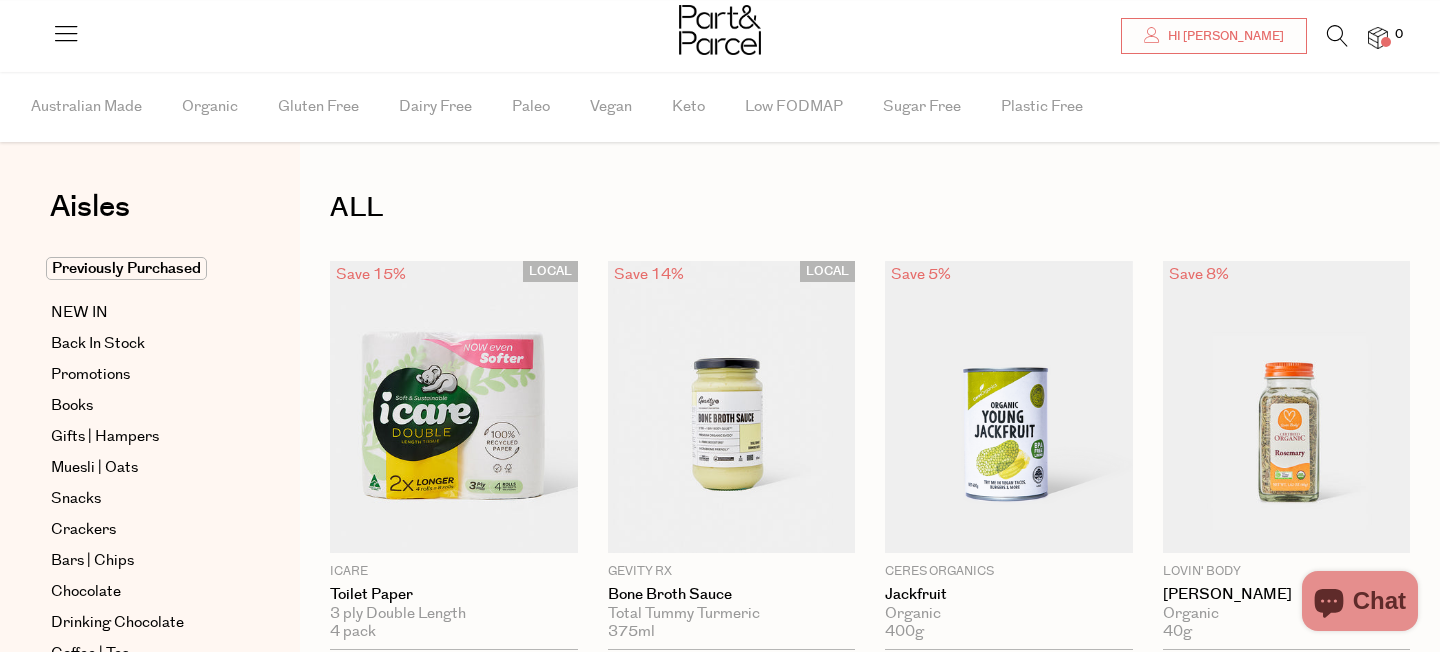 scroll, scrollTop: 38, scrollLeft: 0, axis: vertical 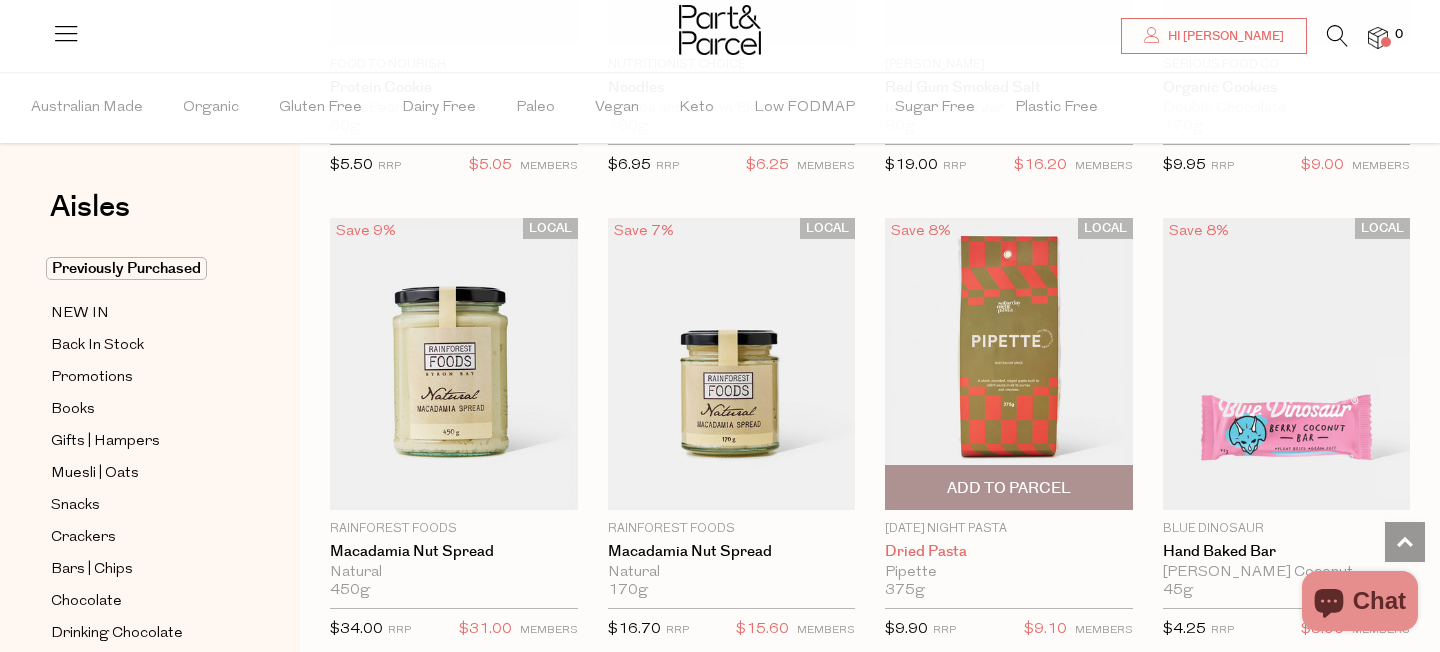 click on "Dried Pasta" at bounding box center [1009, 552] 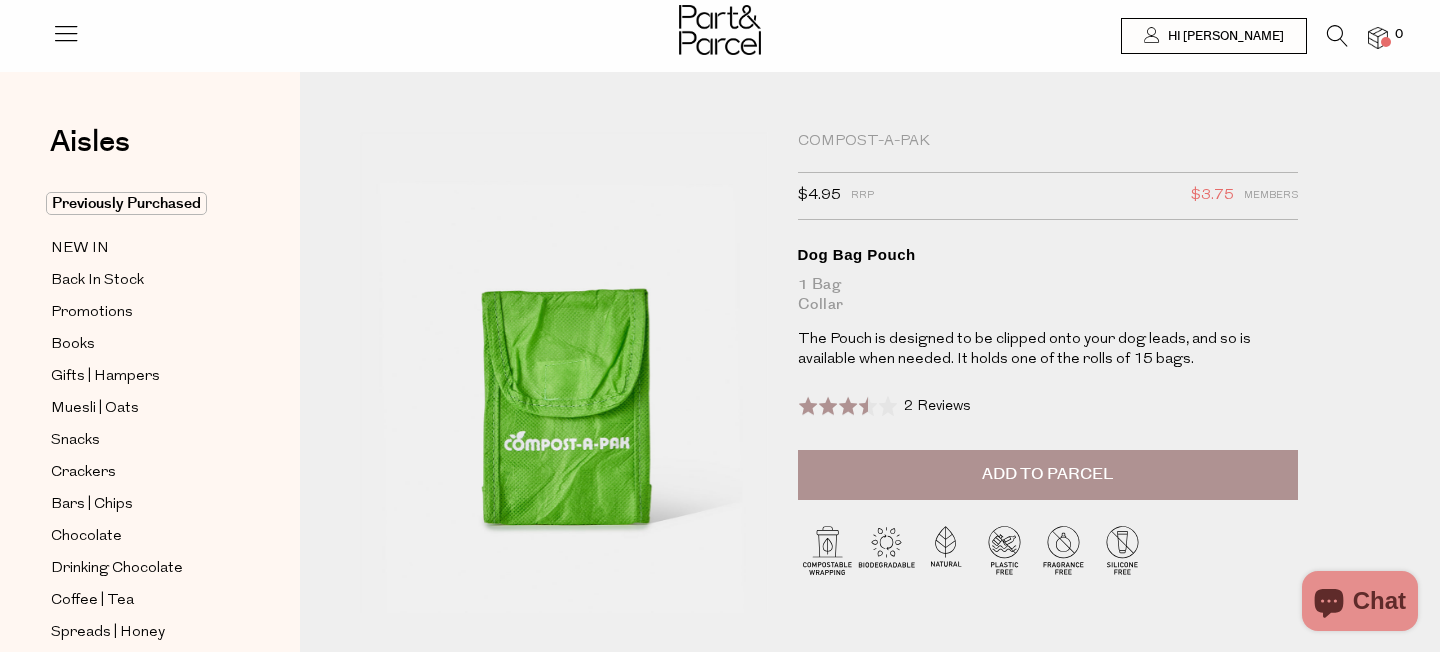 scroll, scrollTop: 0, scrollLeft: 0, axis: both 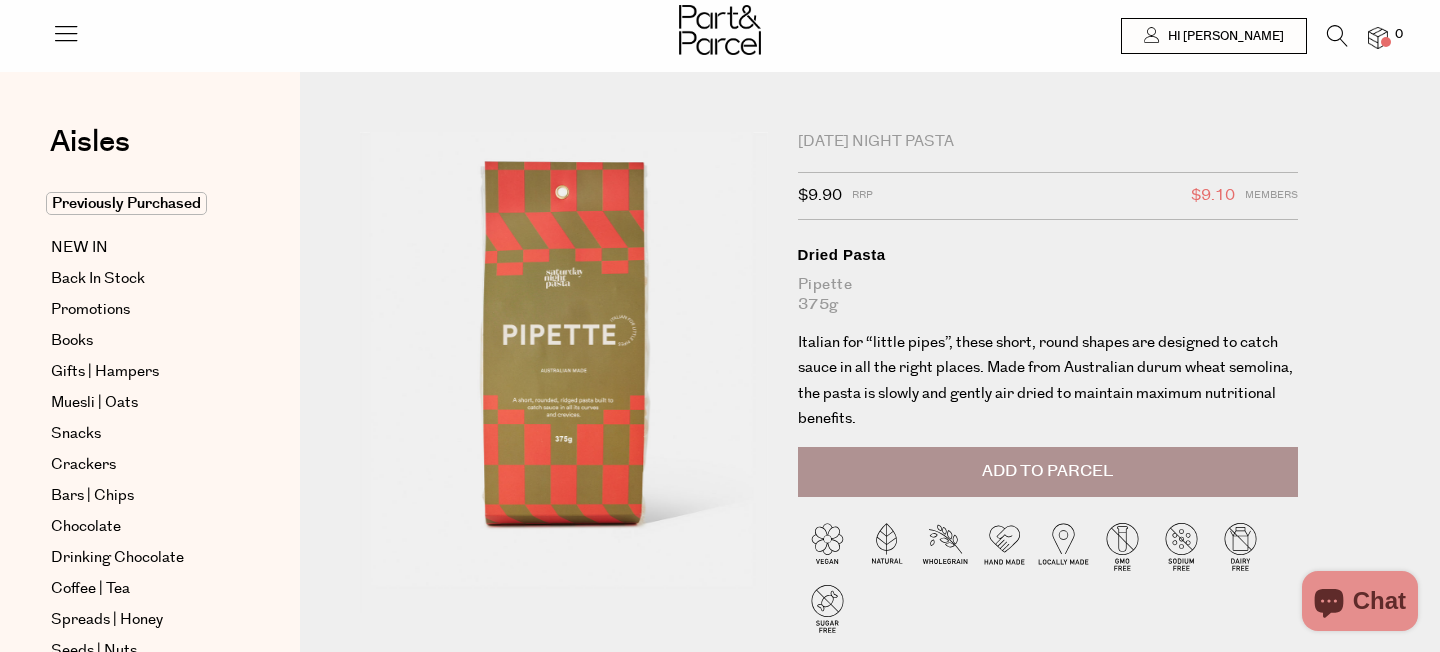 click on "Pasta | Noodles
[DATE] Night Pasta
$9.90
RRP
$9.10
Members
Available:  In Stock
Dried Pasta
Pipette 375g
Italian for “little pipes”, these short, round shapes are designed to catch sauce in all the right places. Made from Australian durum wheat semolina, the pasta is slowly and gently air dried to maintain maximum nutritional benefits.
Default Title
1" at bounding box center [870, 411] 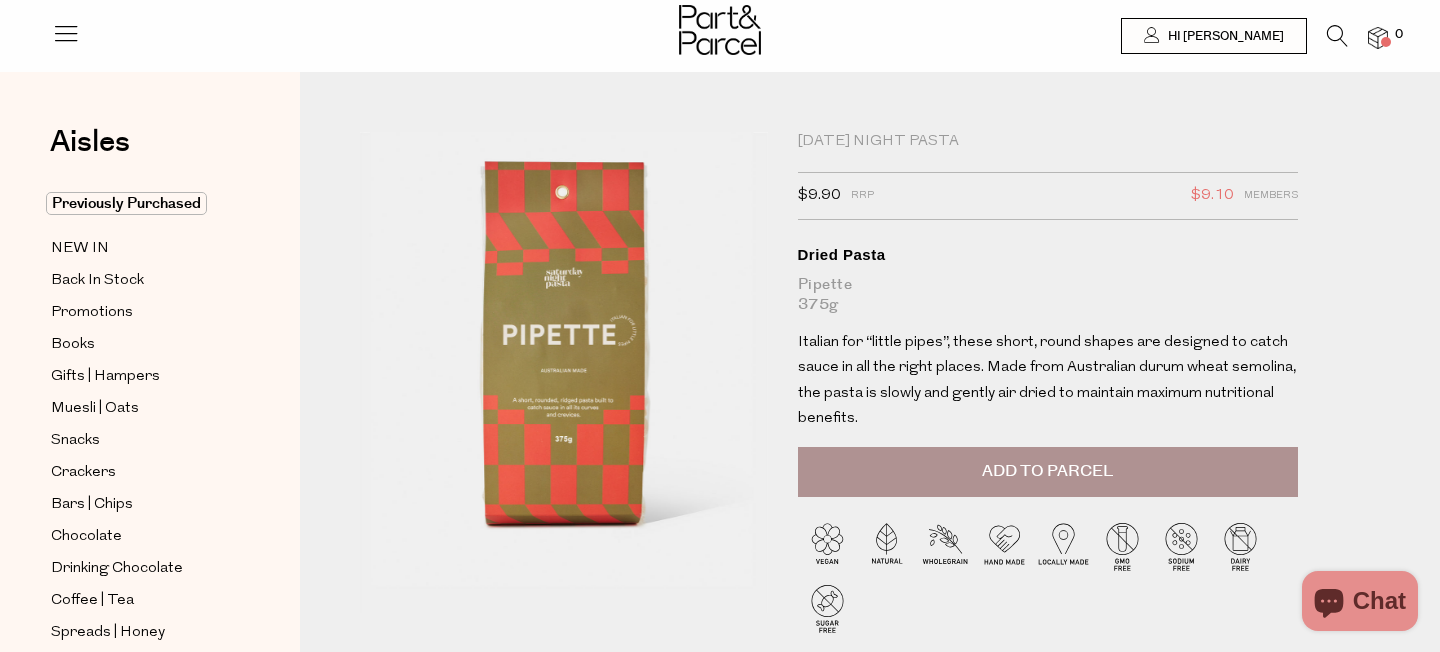 drag, startPoint x: 994, startPoint y: 137, endPoint x: 798, endPoint y: 133, distance: 196.04082 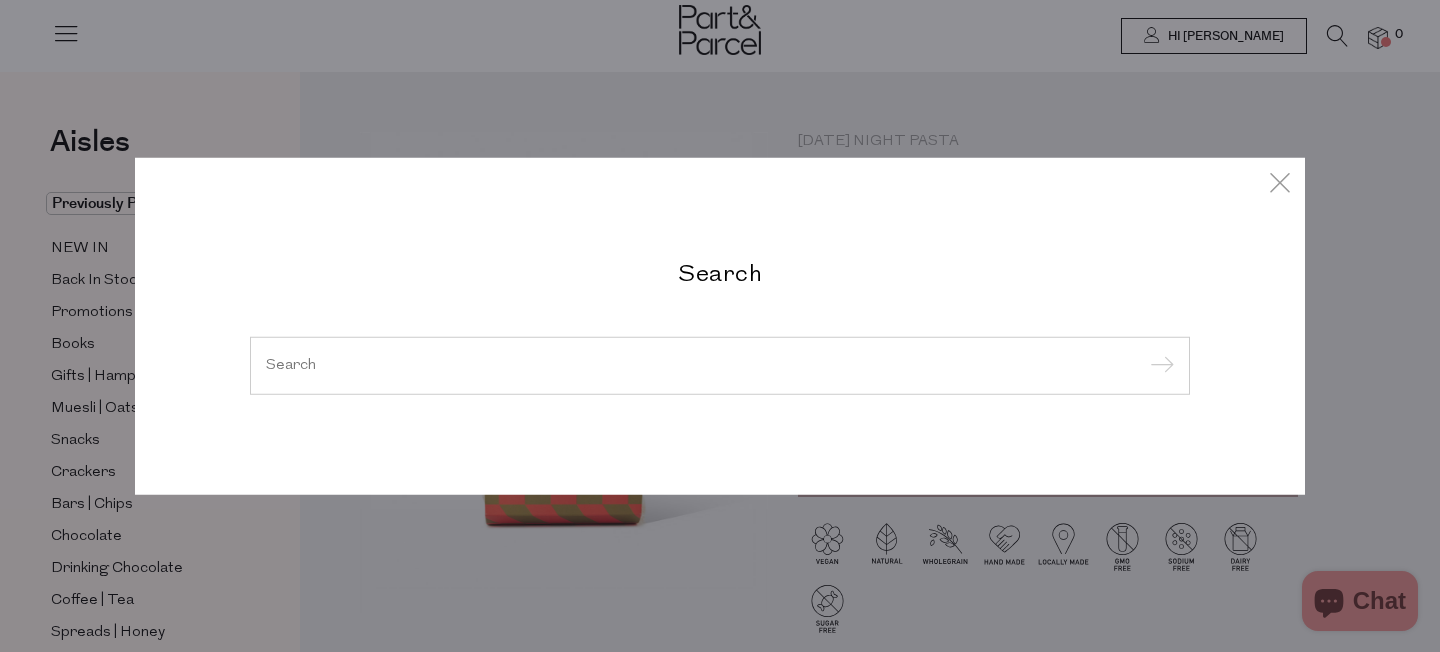 click at bounding box center [720, 366] 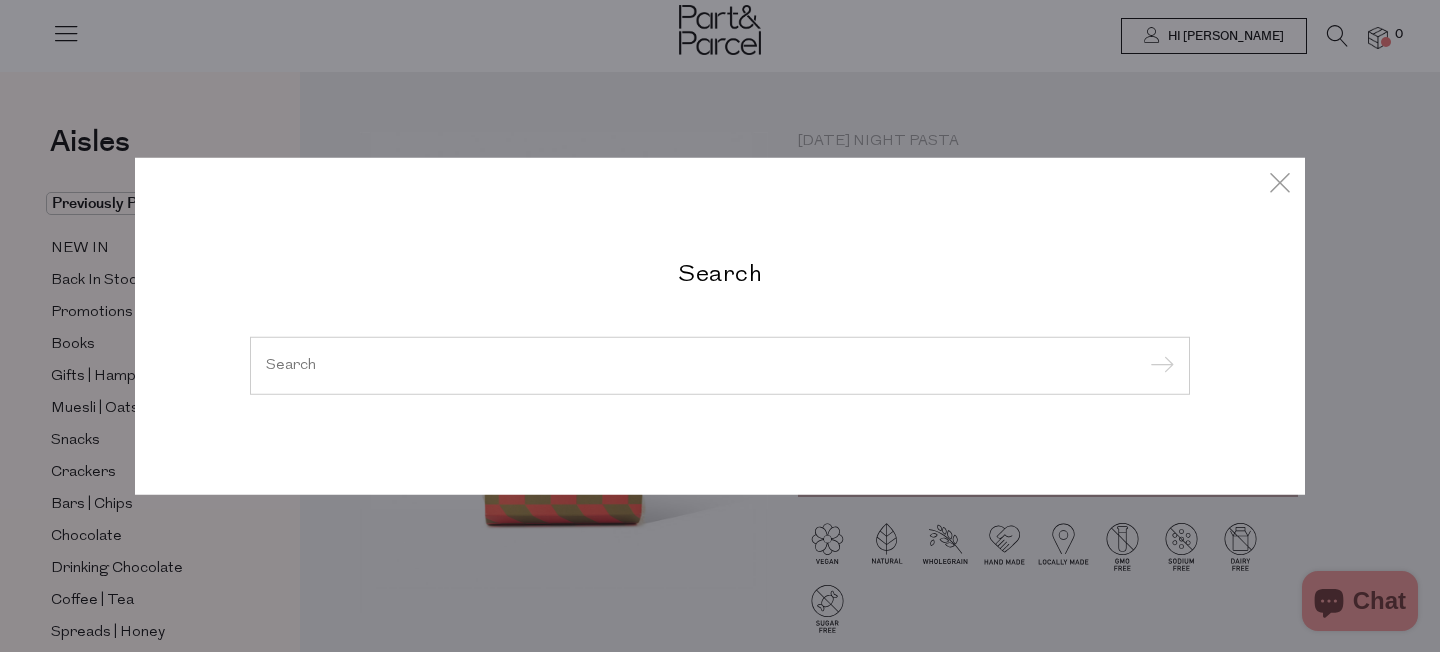 paste on "[DATE] Night Pasta" 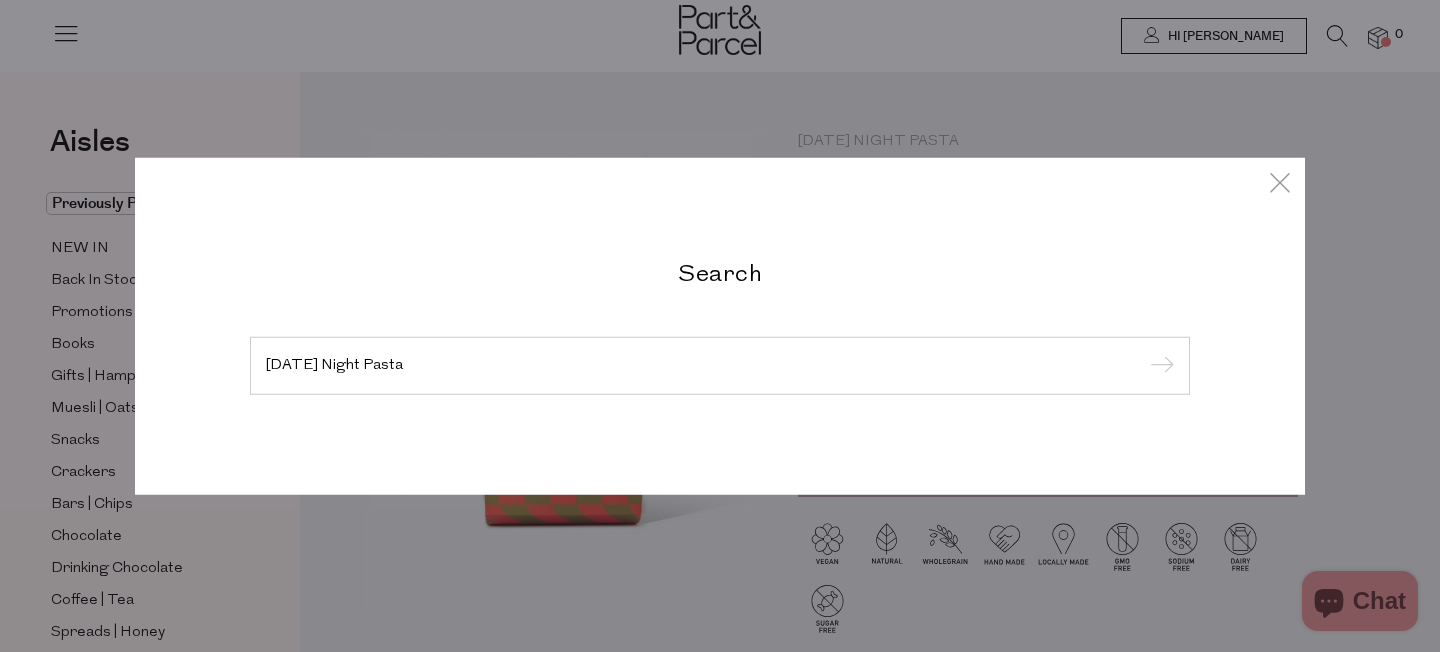 type on "[DATE] Night Pasta" 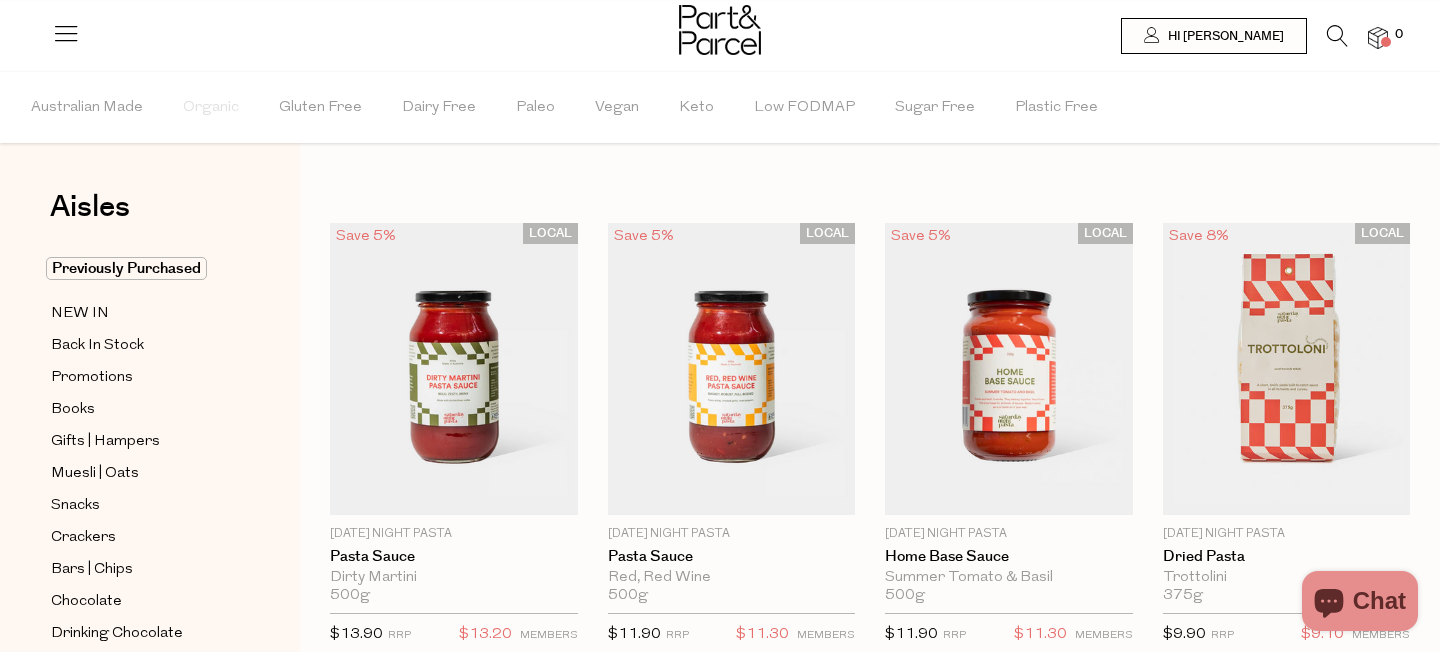 scroll, scrollTop: 0, scrollLeft: 0, axis: both 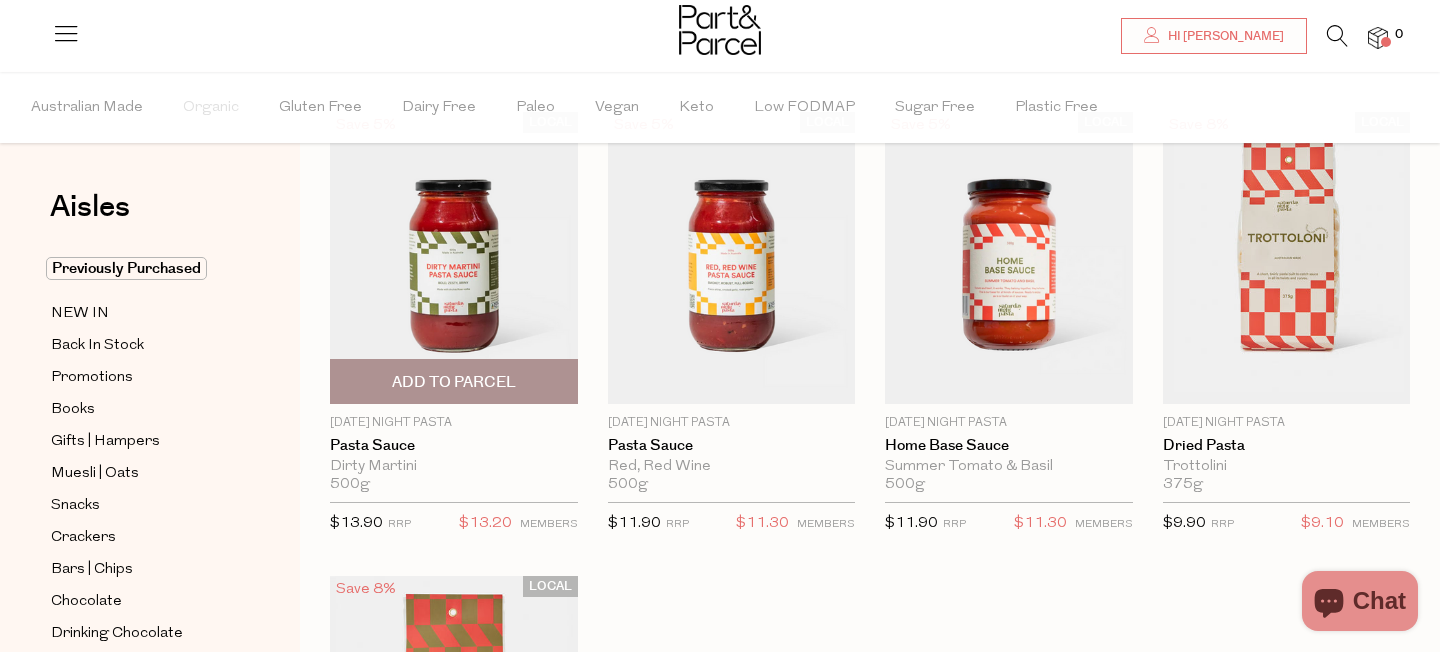 click on "Add To Parcel" at bounding box center [454, 382] 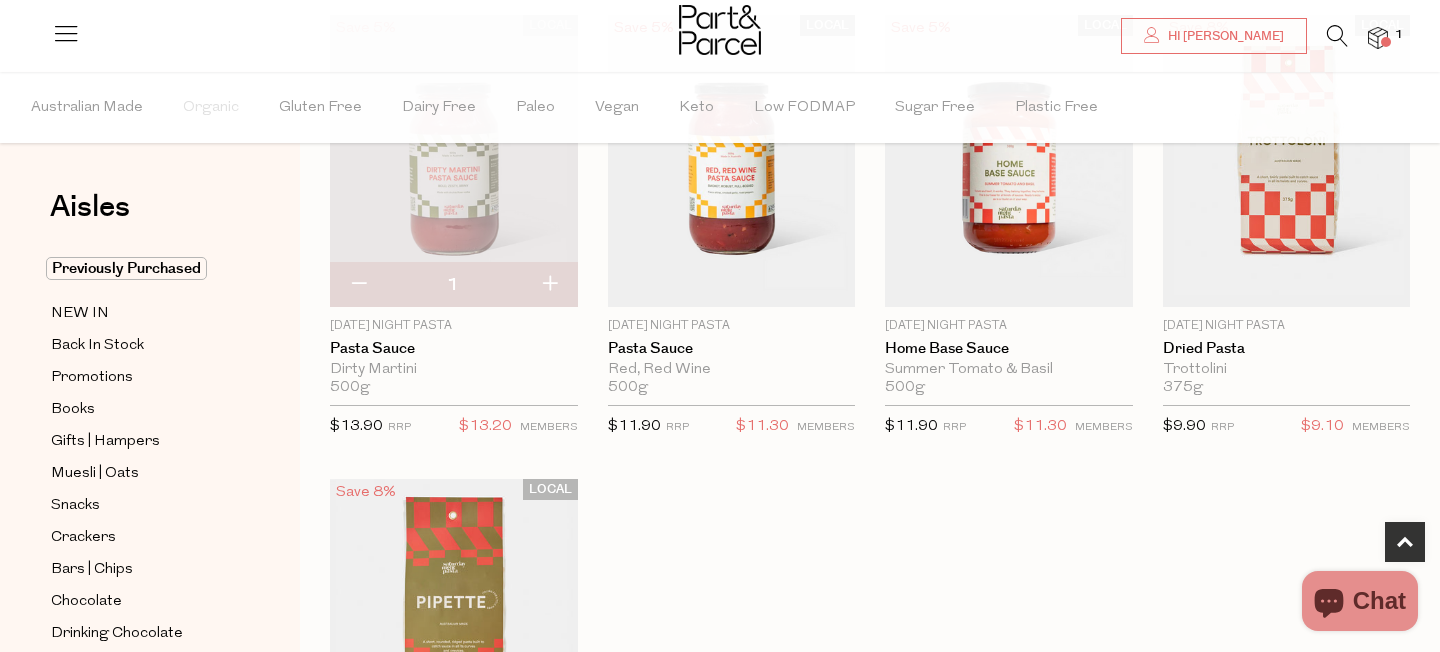 scroll, scrollTop: 0, scrollLeft: 0, axis: both 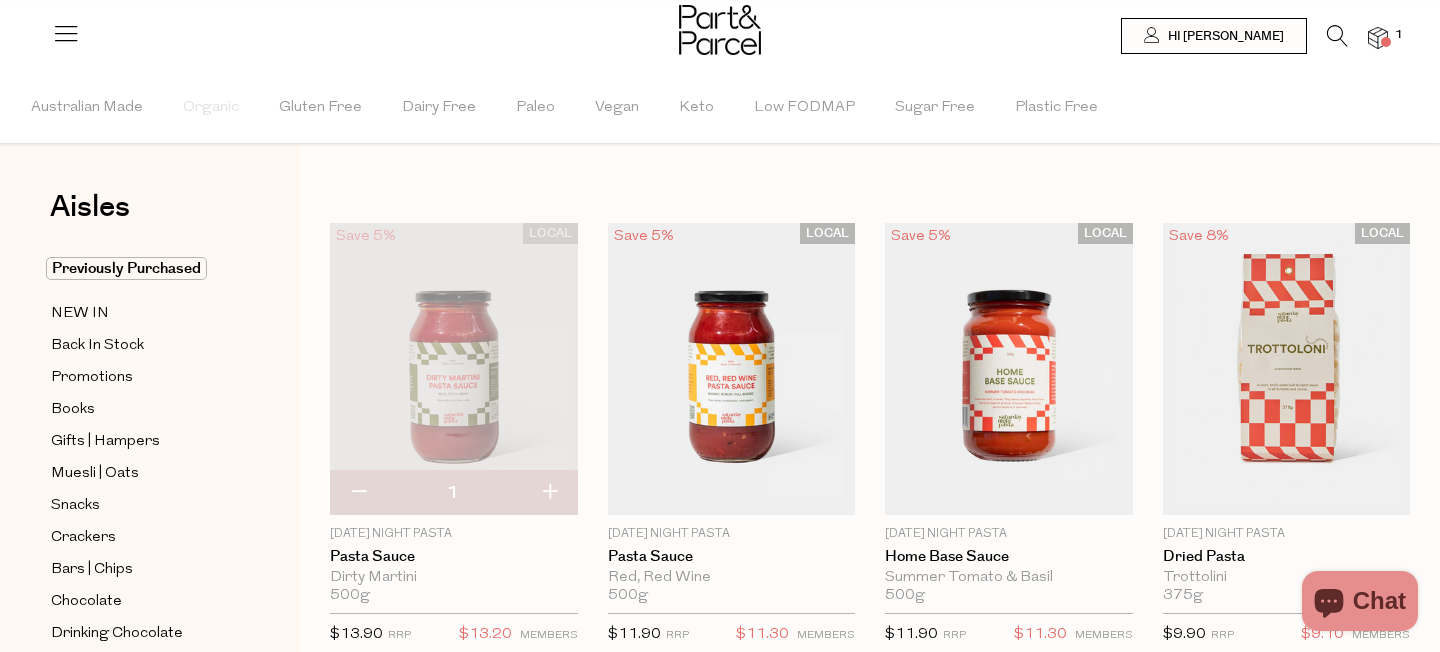 click at bounding box center (720, 30) 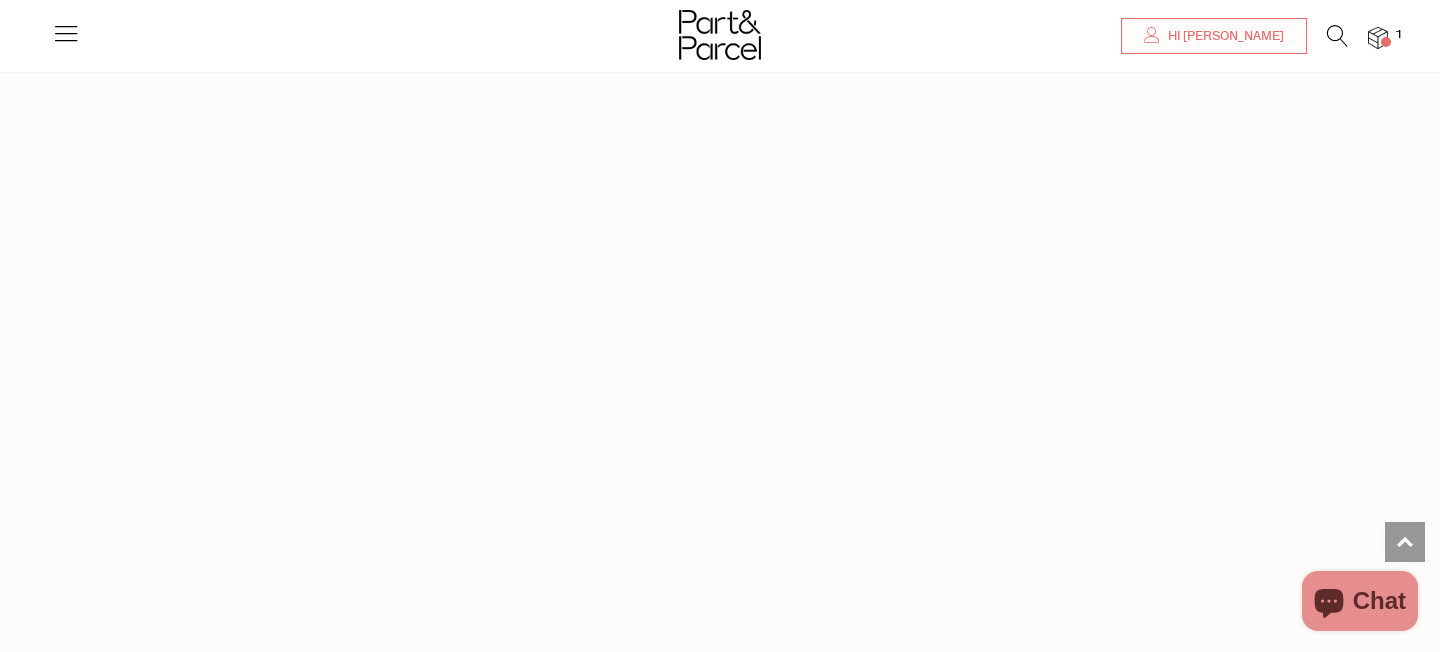 scroll, scrollTop: 1477, scrollLeft: 0, axis: vertical 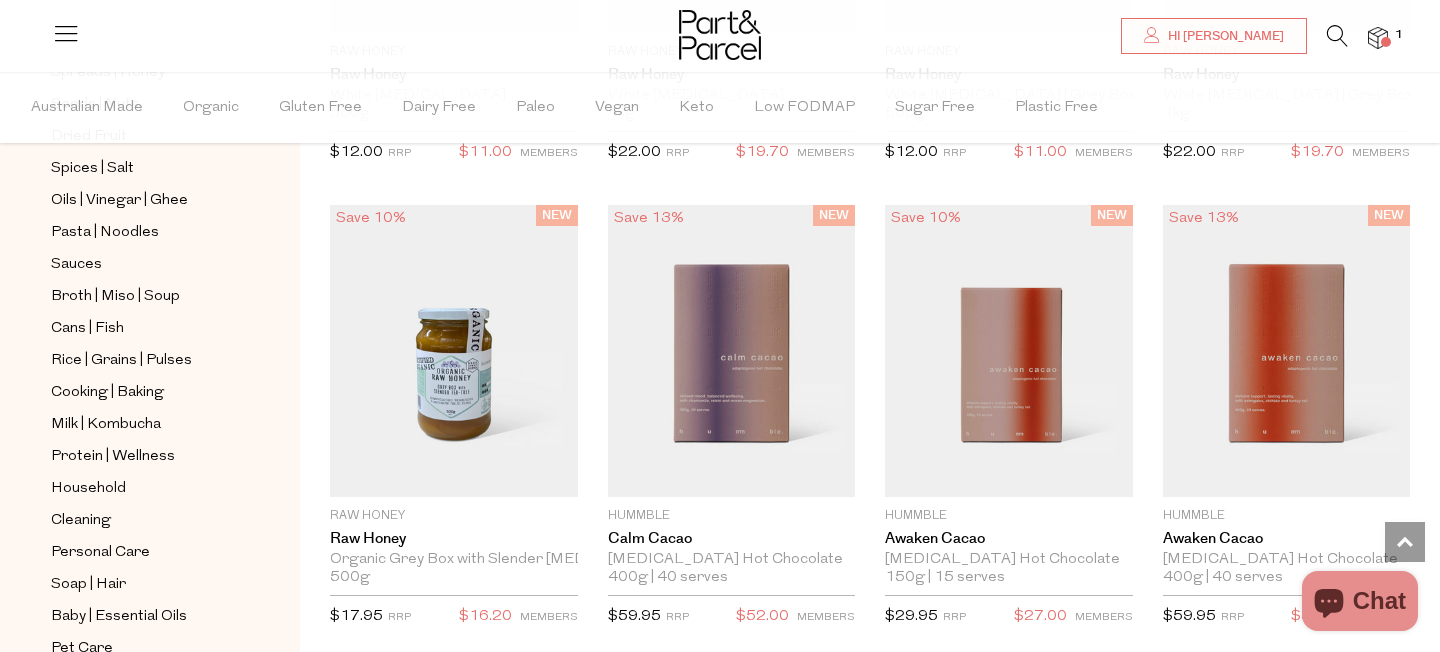 click on "Previously Purchased
NEW IN
Back In Stock
Promotions
Books
Gifts | Hampers
Muesli | Oats
Snacks
Crackers
Bars | Chips
Chocolate
Drinking Chocolate" at bounding box center (150, 147) 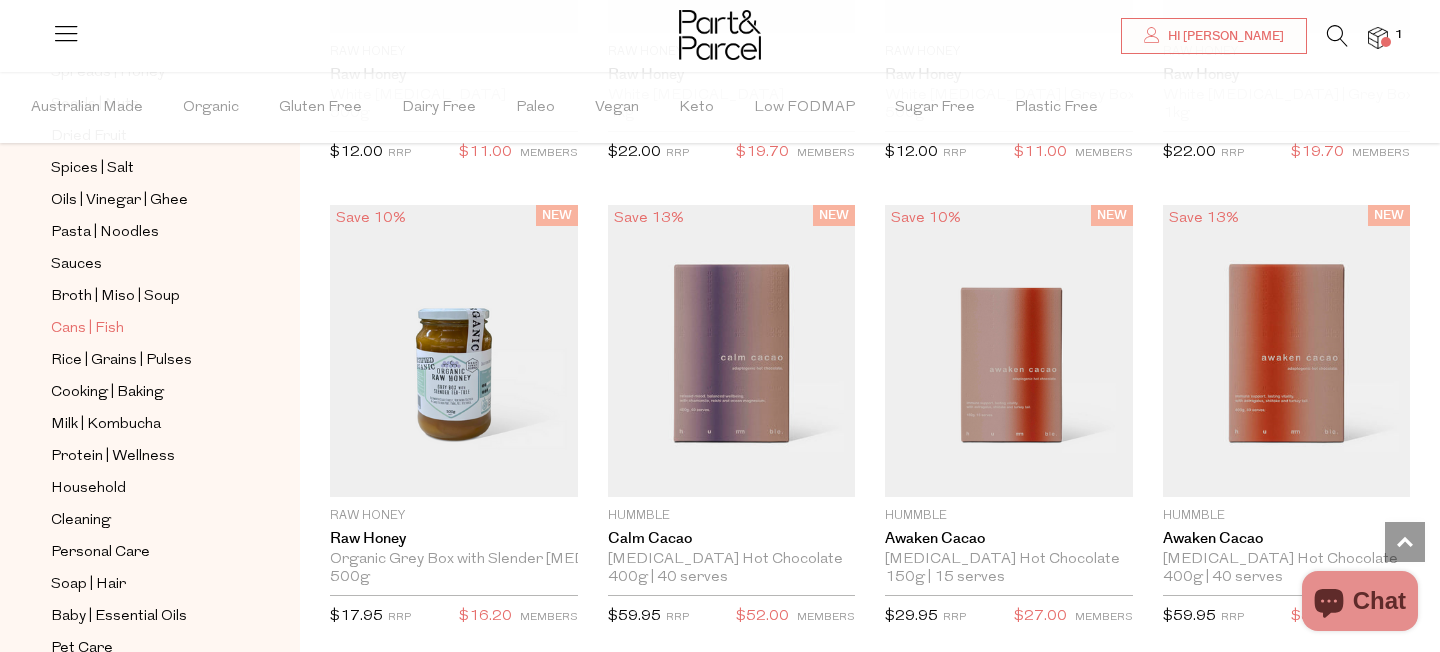 click on "Cans | Fish" at bounding box center (87, 329) 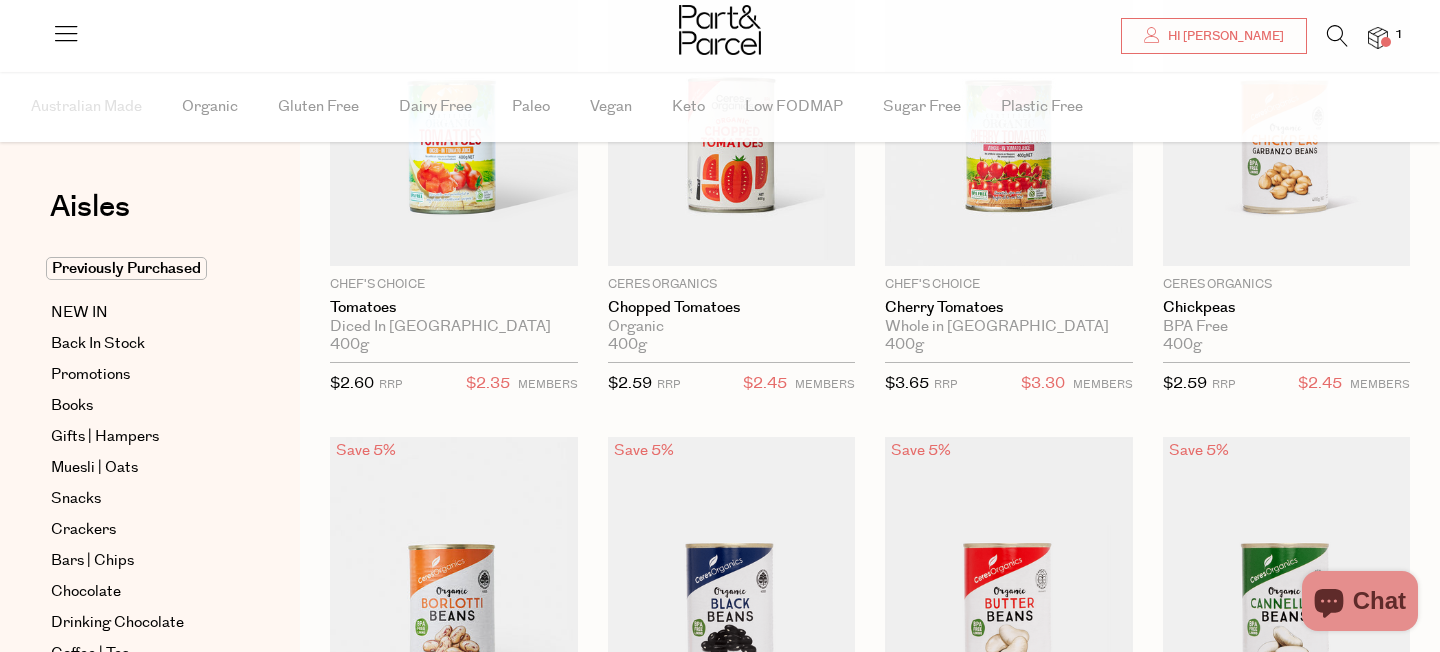 scroll, scrollTop: 0, scrollLeft: 0, axis: both 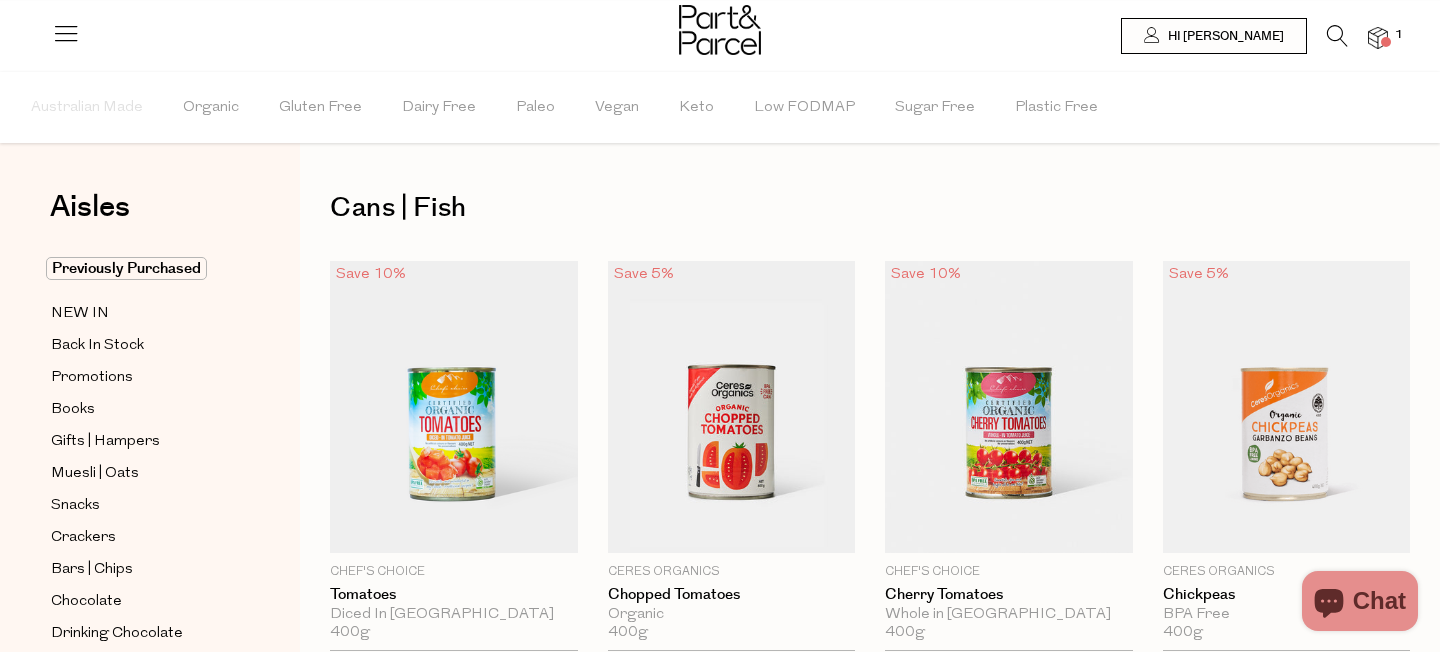 click at bounding box center [720, 30] 